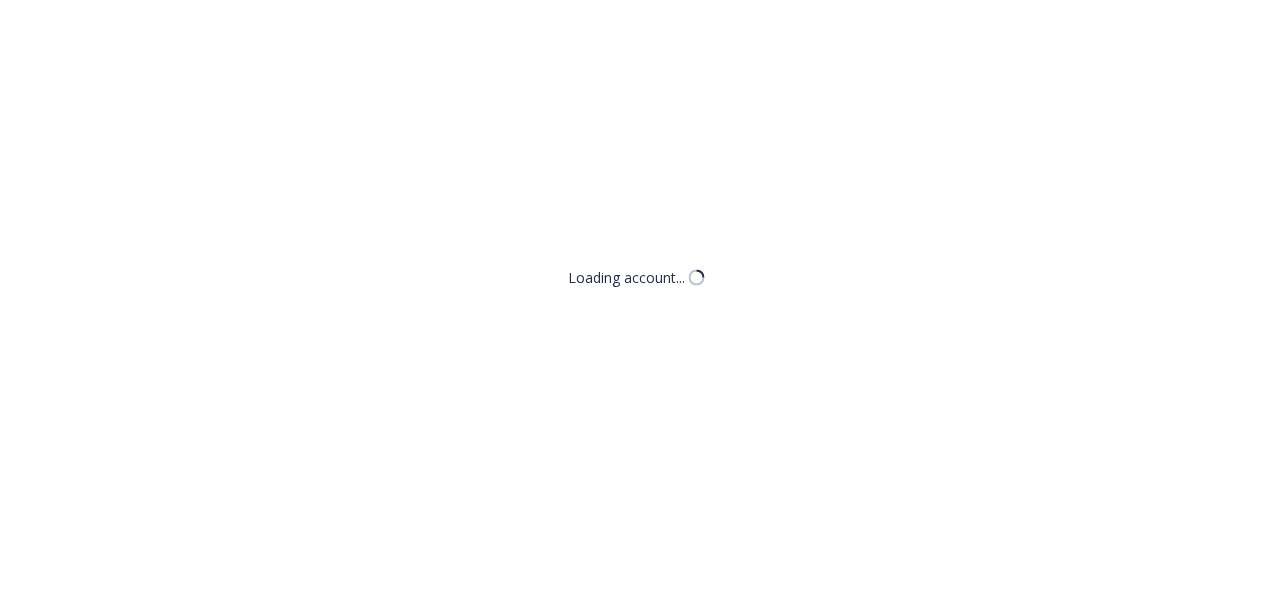 scroll, scrollTop: 0, scrollLeft: 0, axis: both 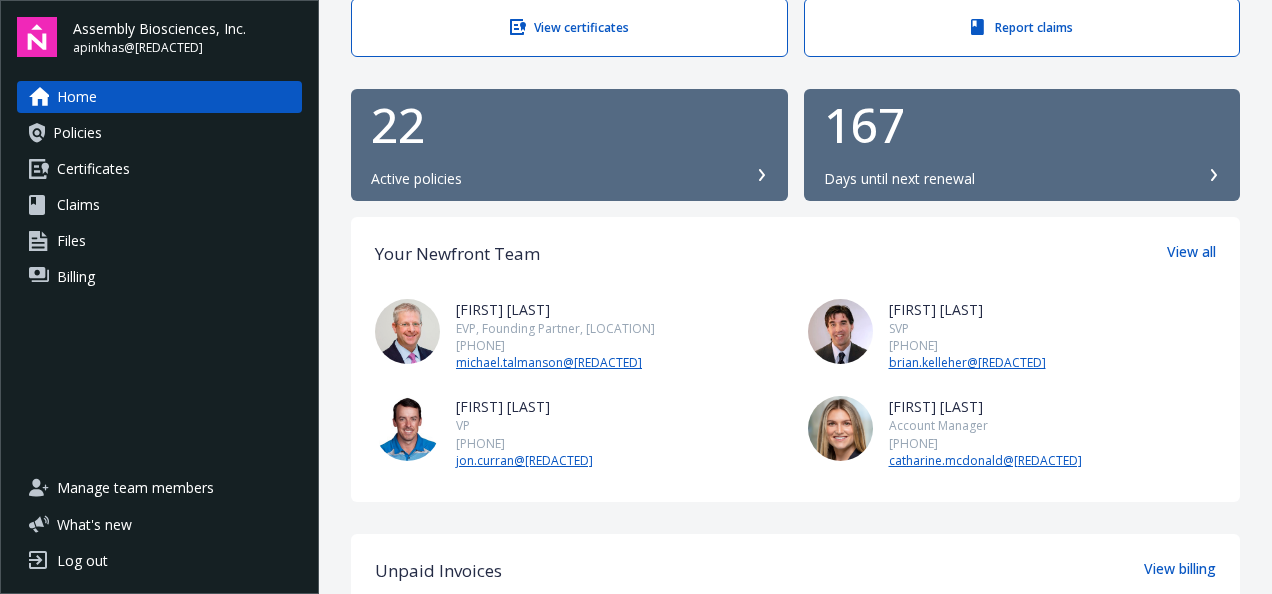 click on "22 Active policies" at bounding box center [569, 145] 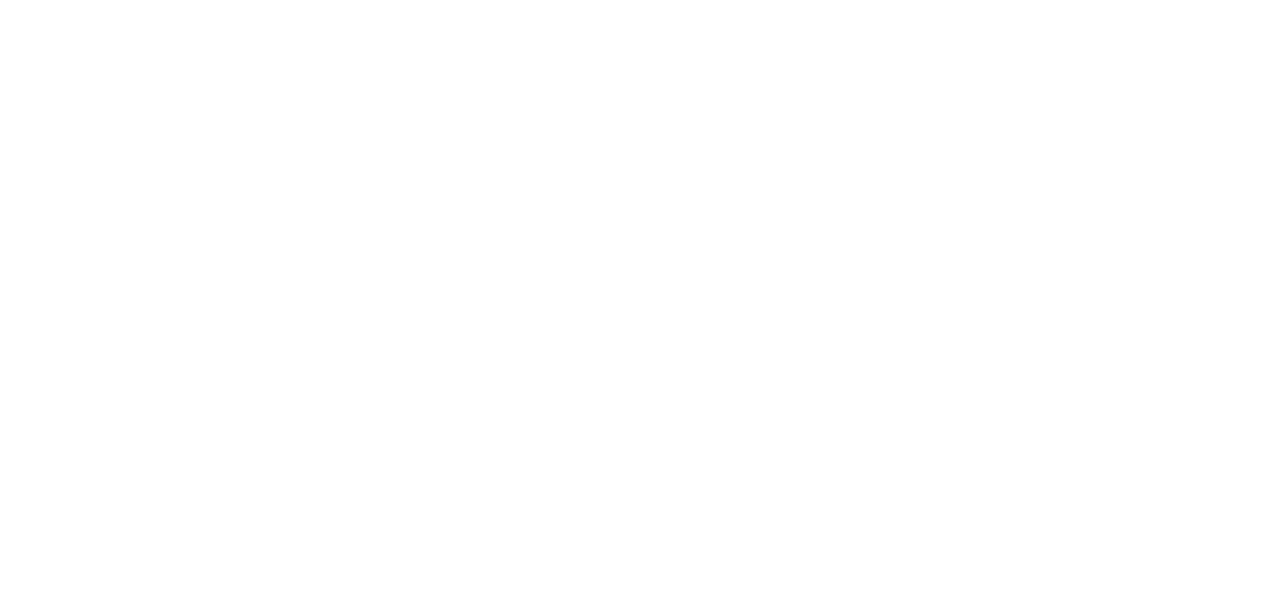 scroll, scrollTop: 0, scrollLeft: 0, axis: both 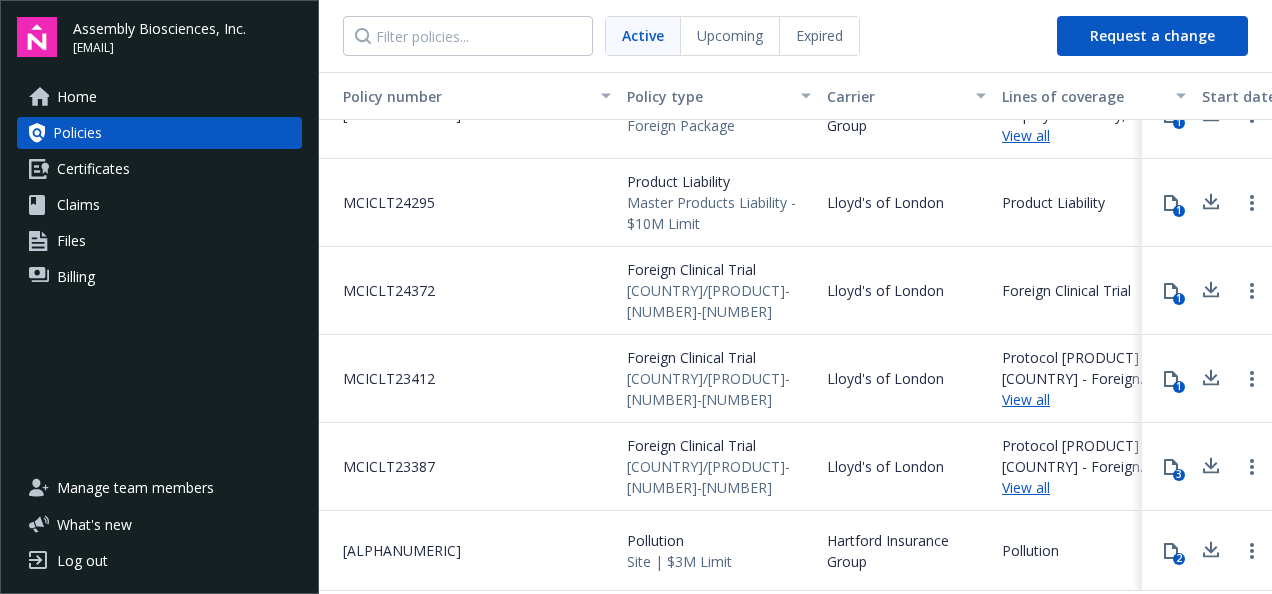 click on "View all" at bounding box center [1094, 487] 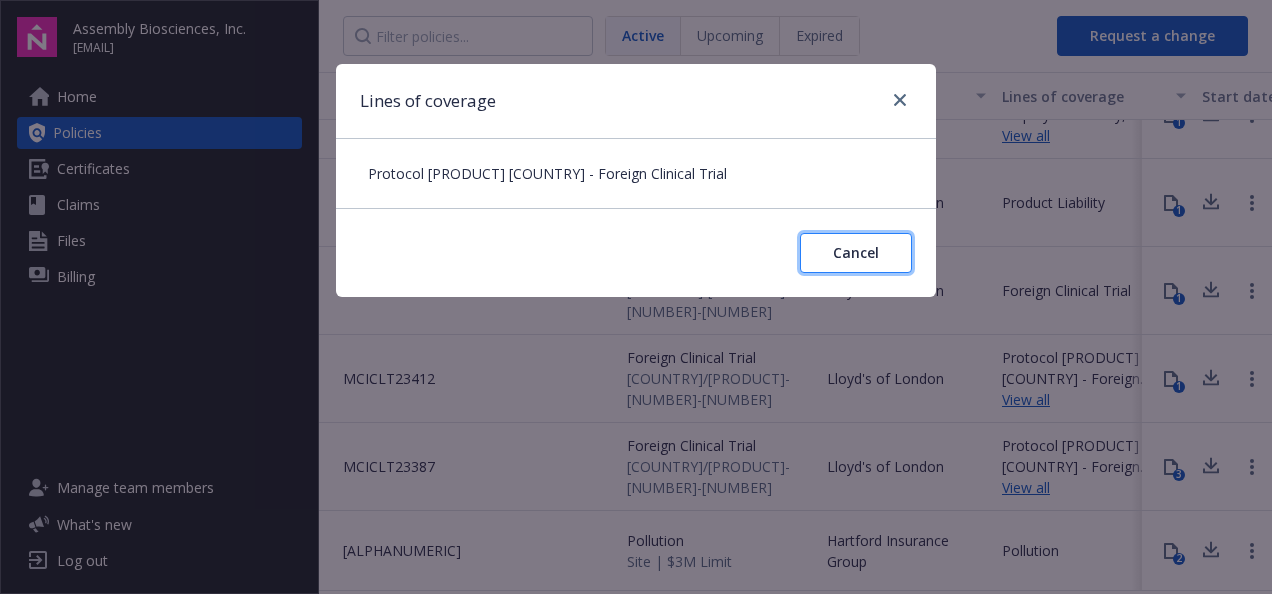 click on "Cancel" at bounding box center [856, 252] 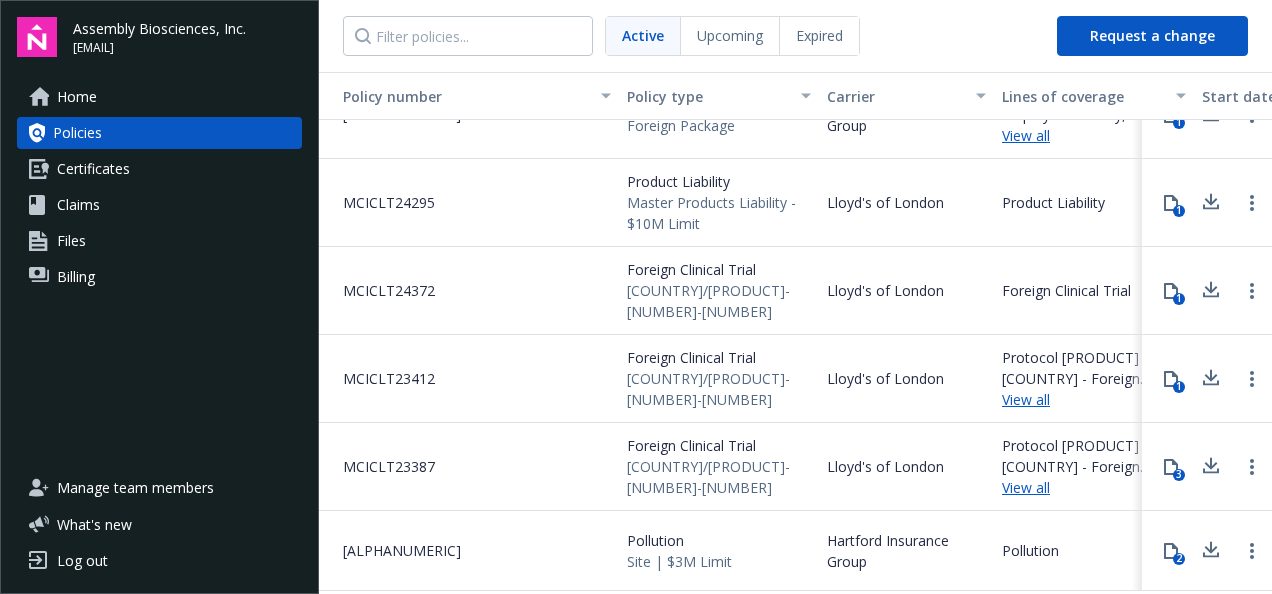 click on "View all" at bounding box center (1094, 399) 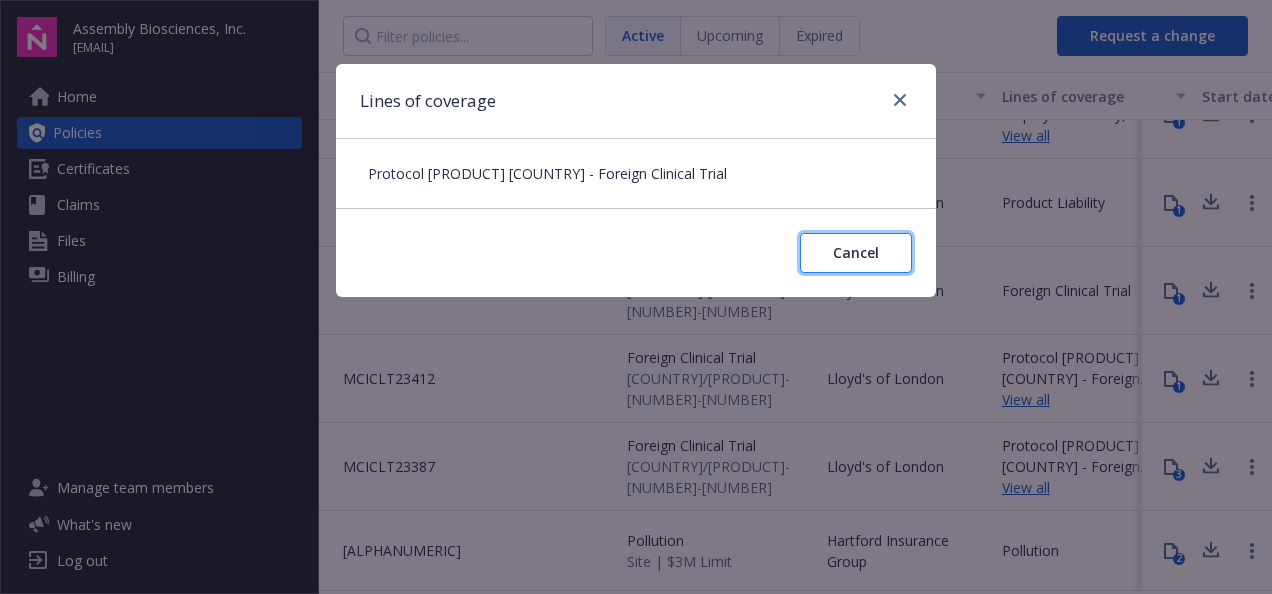 click on "Cancel" at bounding box center [856, 253] 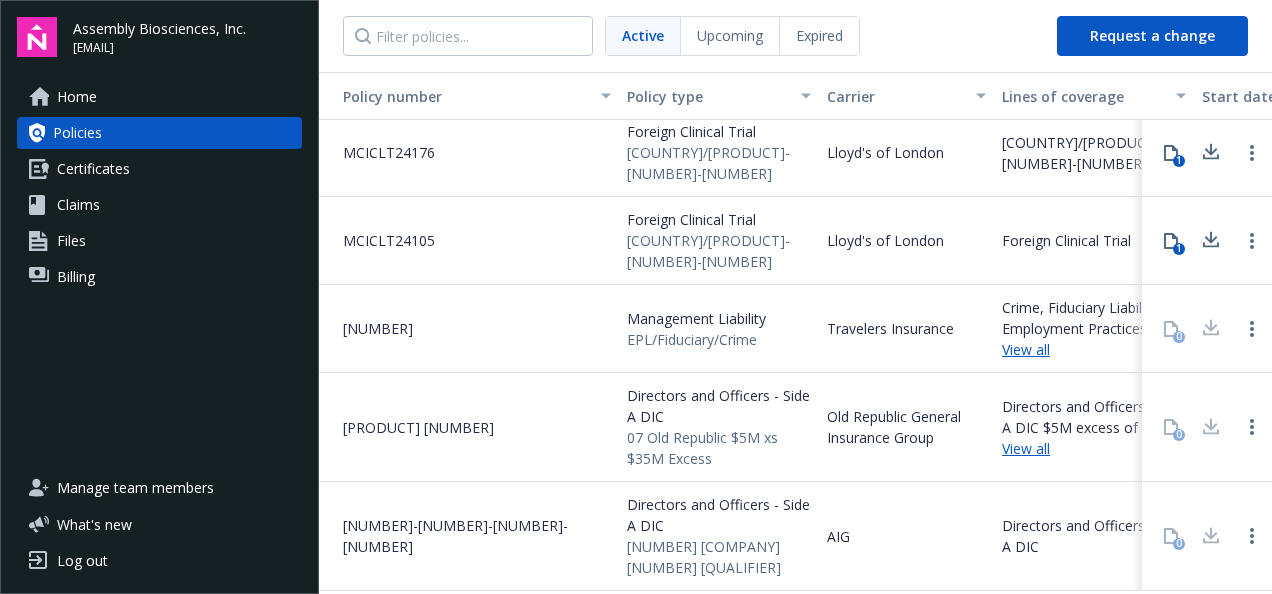 scroll, scrollTop: 0, scrollLeft: 0, axis: both 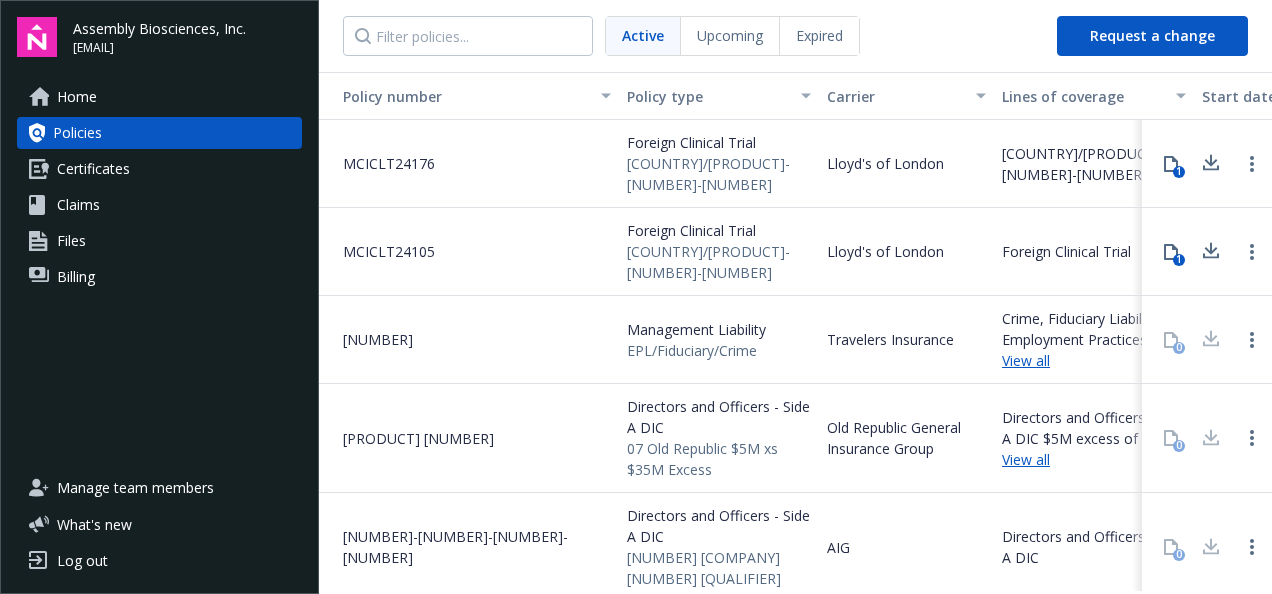 click on "Certificates" at bounding box center (93, 169) 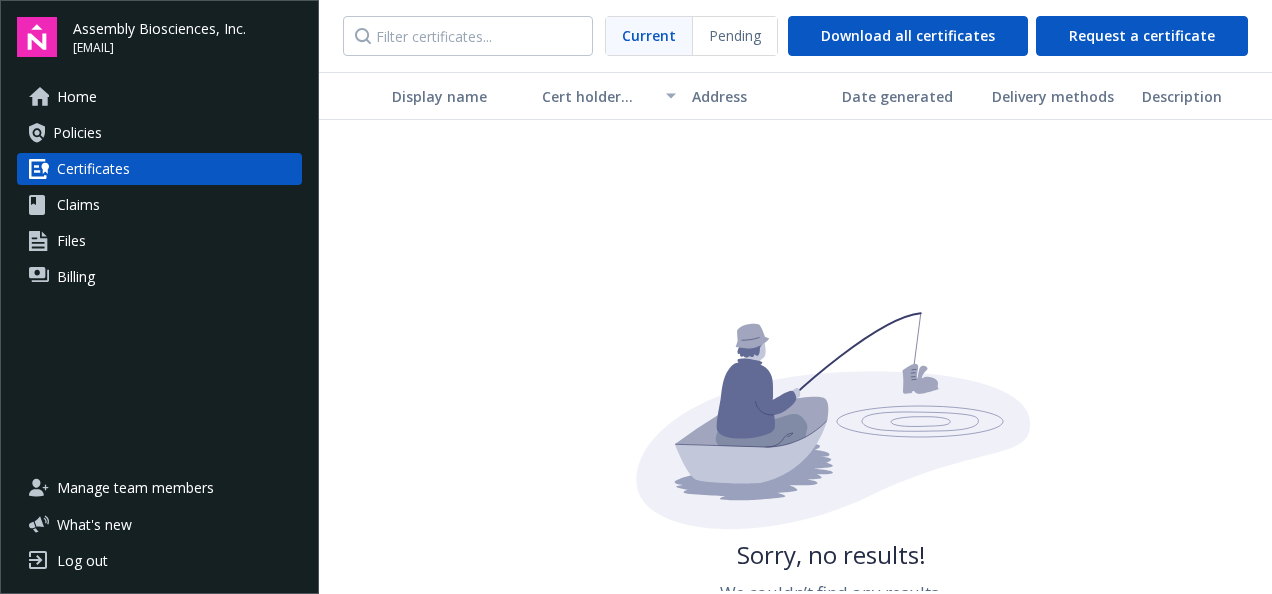 click on "Claims" at bounding box center [78, 205] 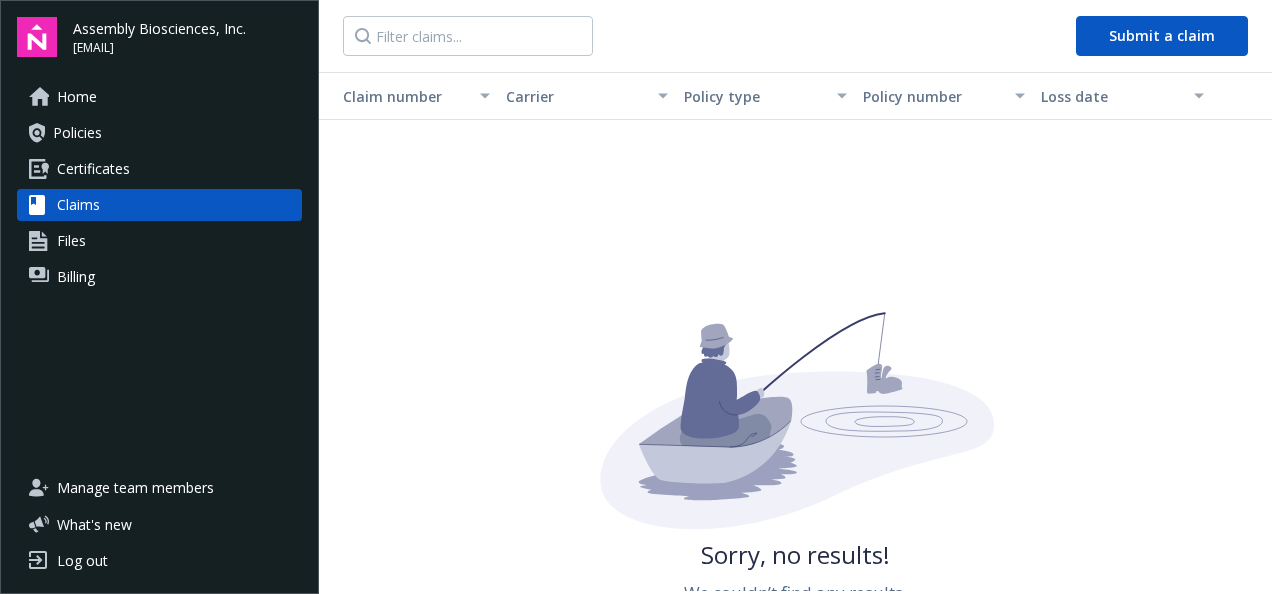 click on "Files" at bounding box center (71, 241) 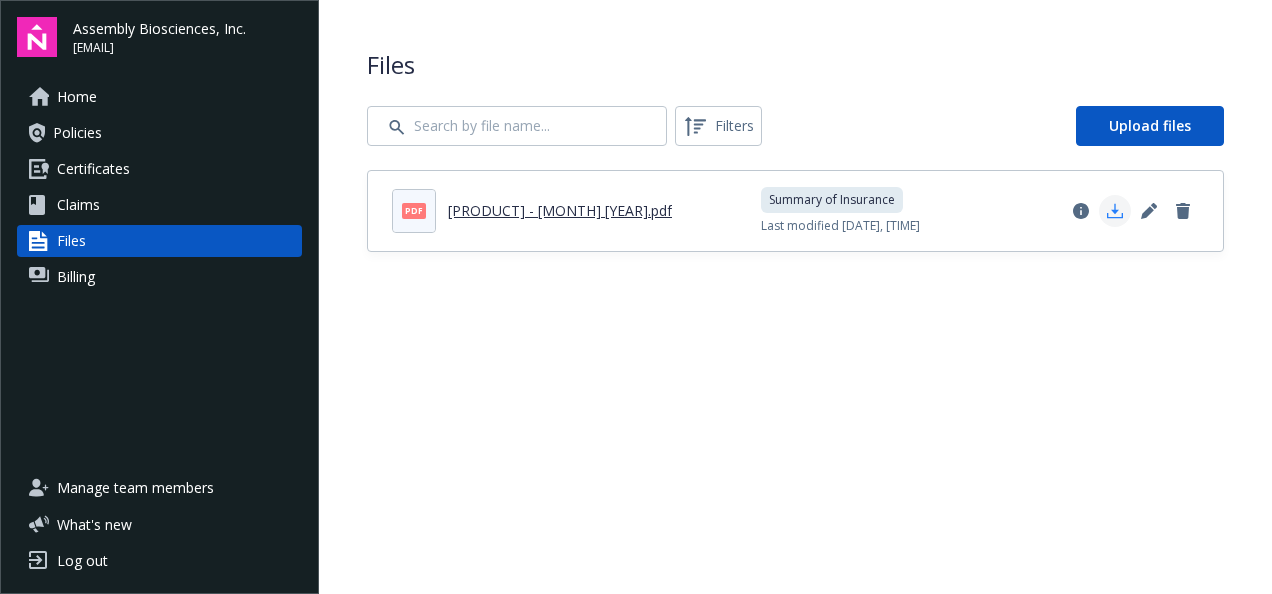 click 